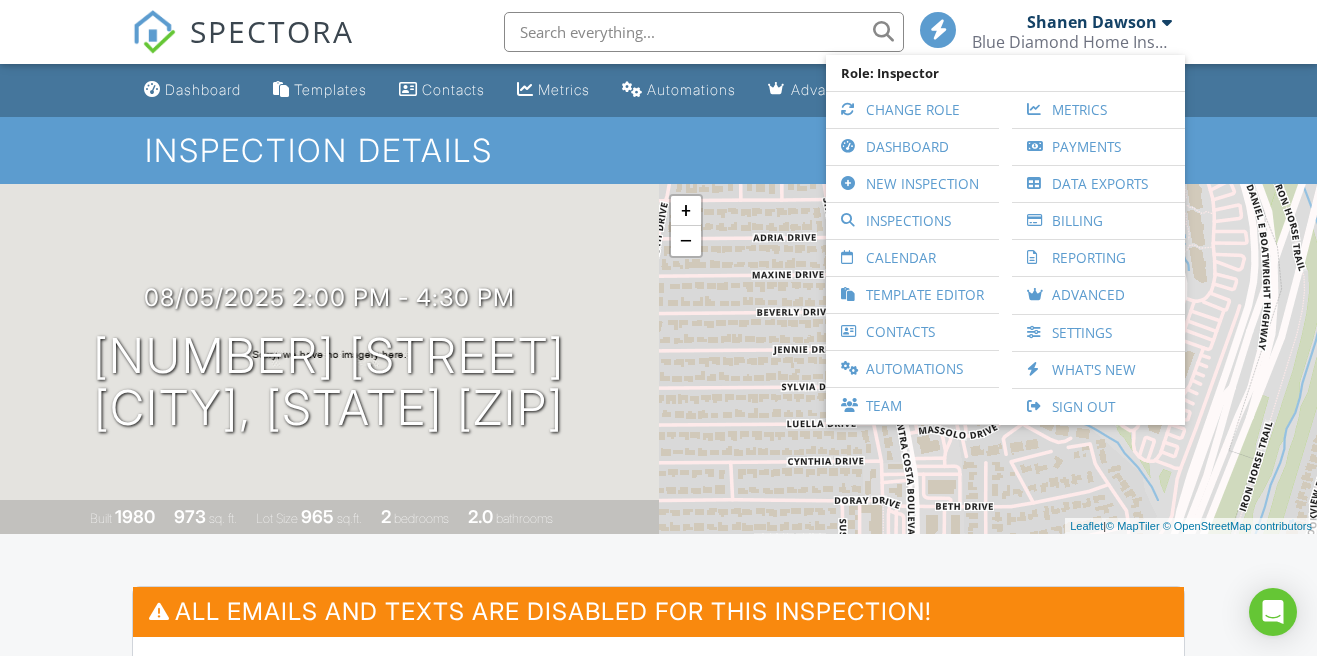 scroll, scrollTop: 0, scrollLeft: 0, axis: both 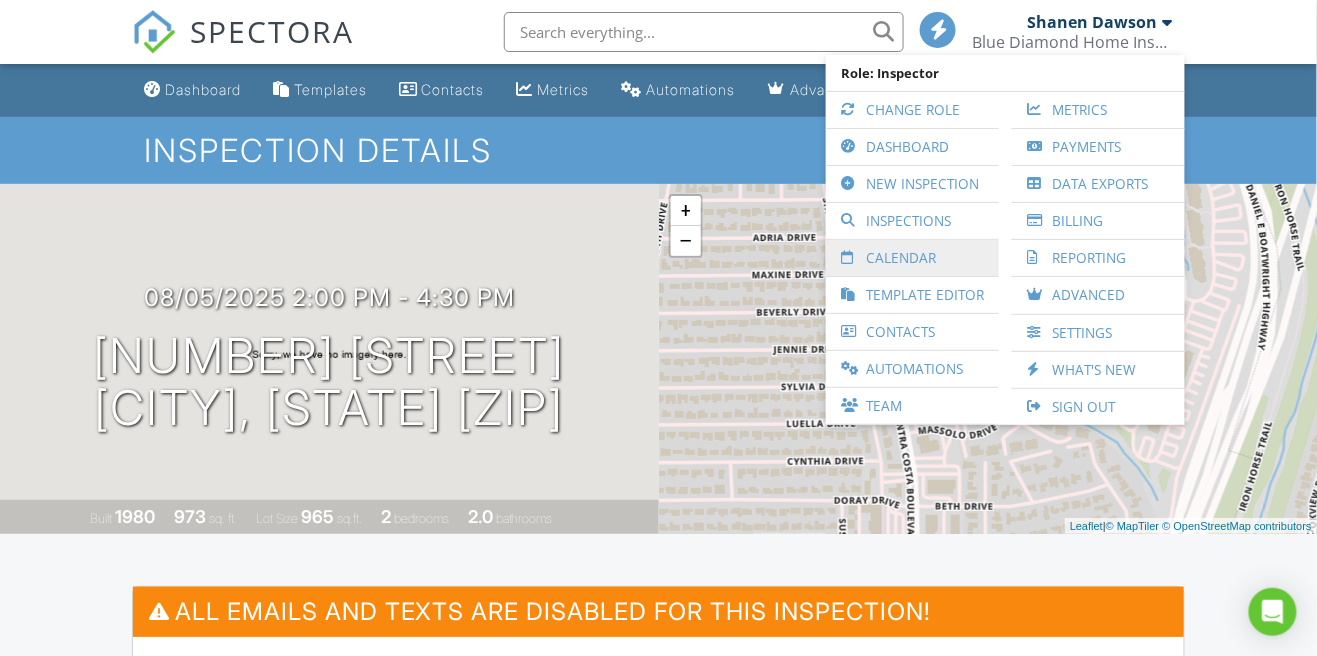 click on "Calendar" at bounding box center [912, 258] 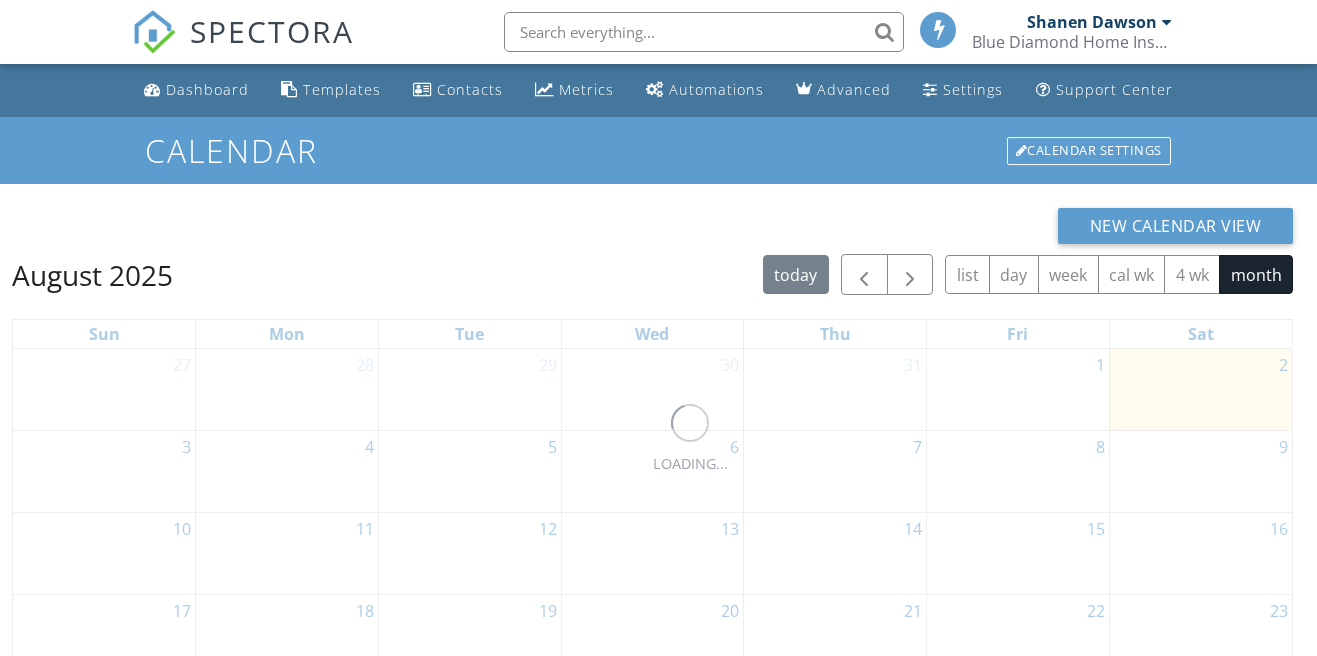 scroll, scrollTop: 0, scrollLeft: 0, axis: both 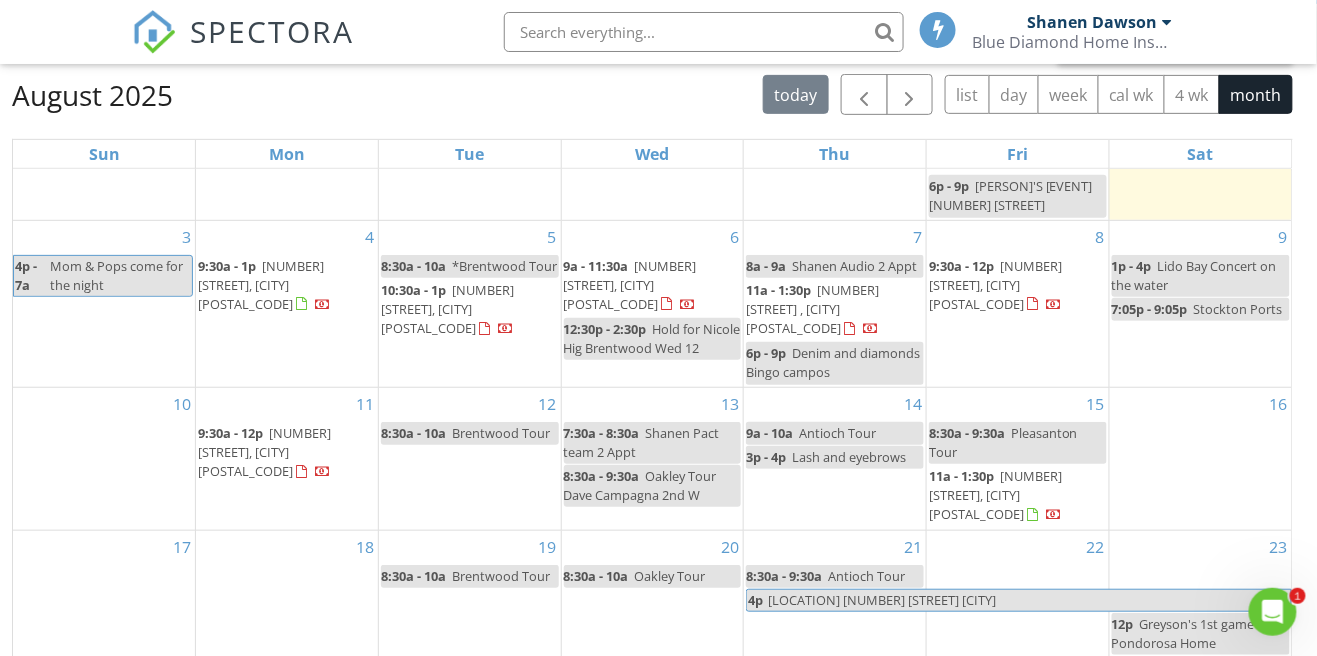 click on "Shanen Dawson" at bounding box center [1092, 22] 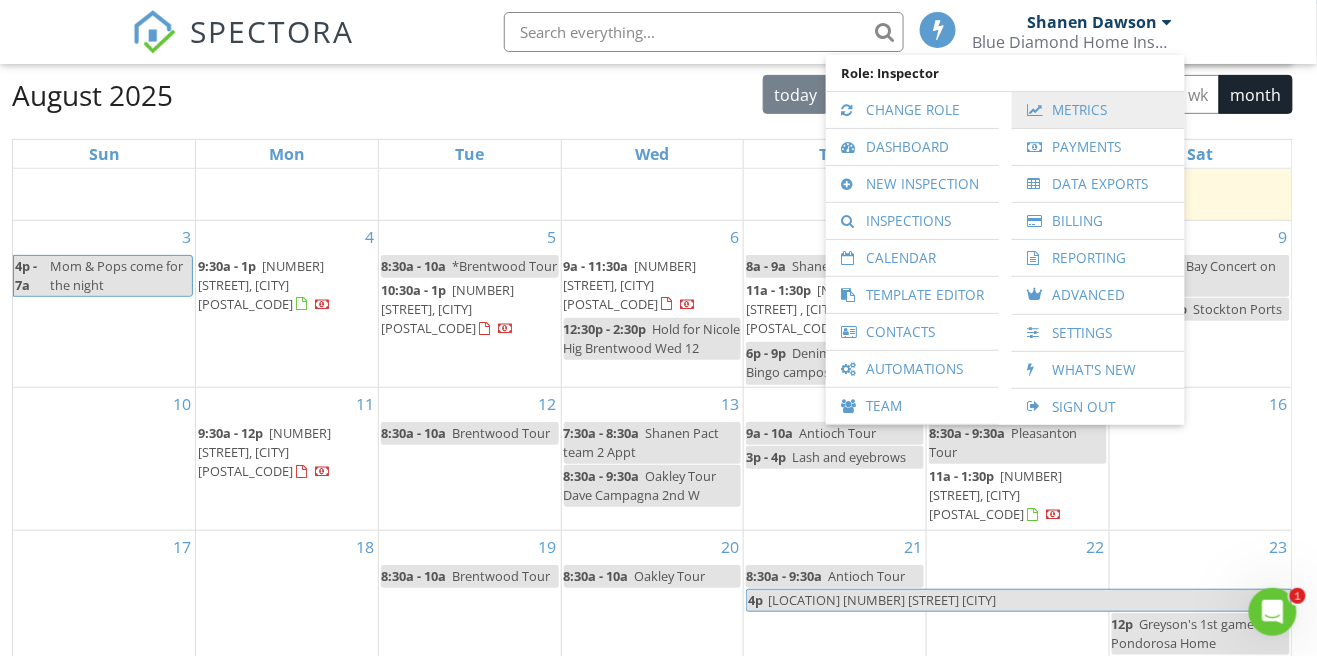 click on "Metrics" at bounding box center [1098, 110] 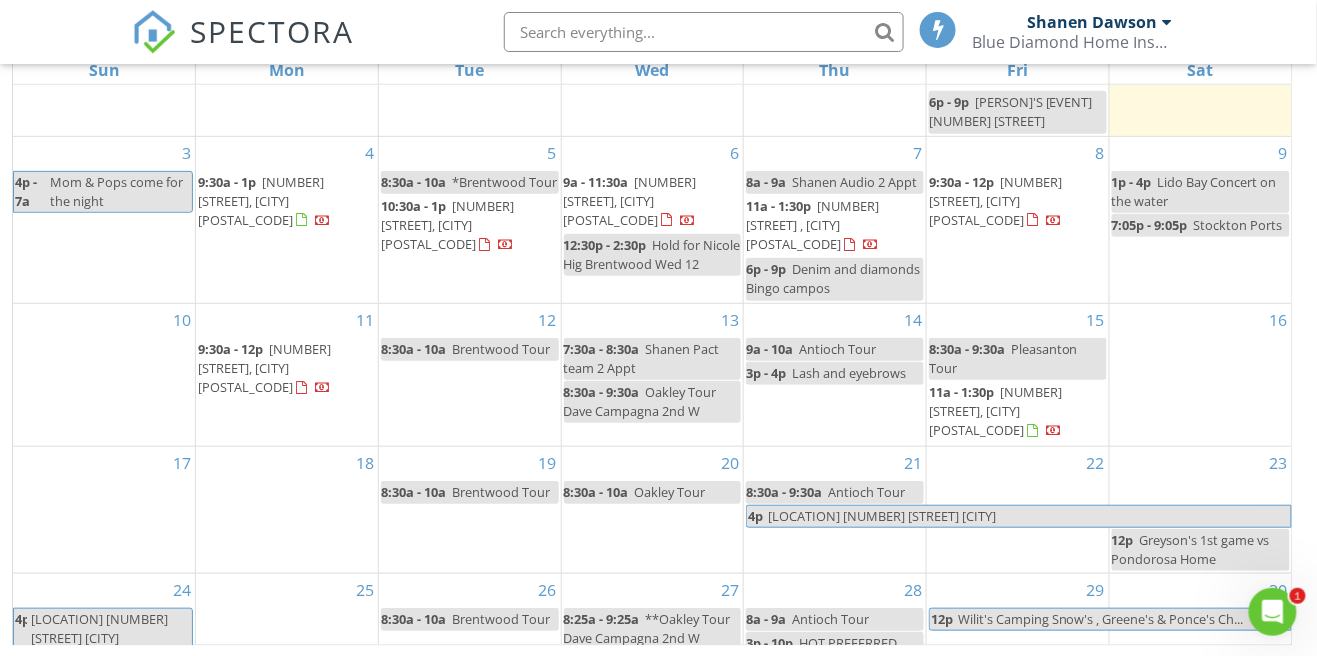scroll, scrollTop: 276, scrollLeft: 0, axis: vertical 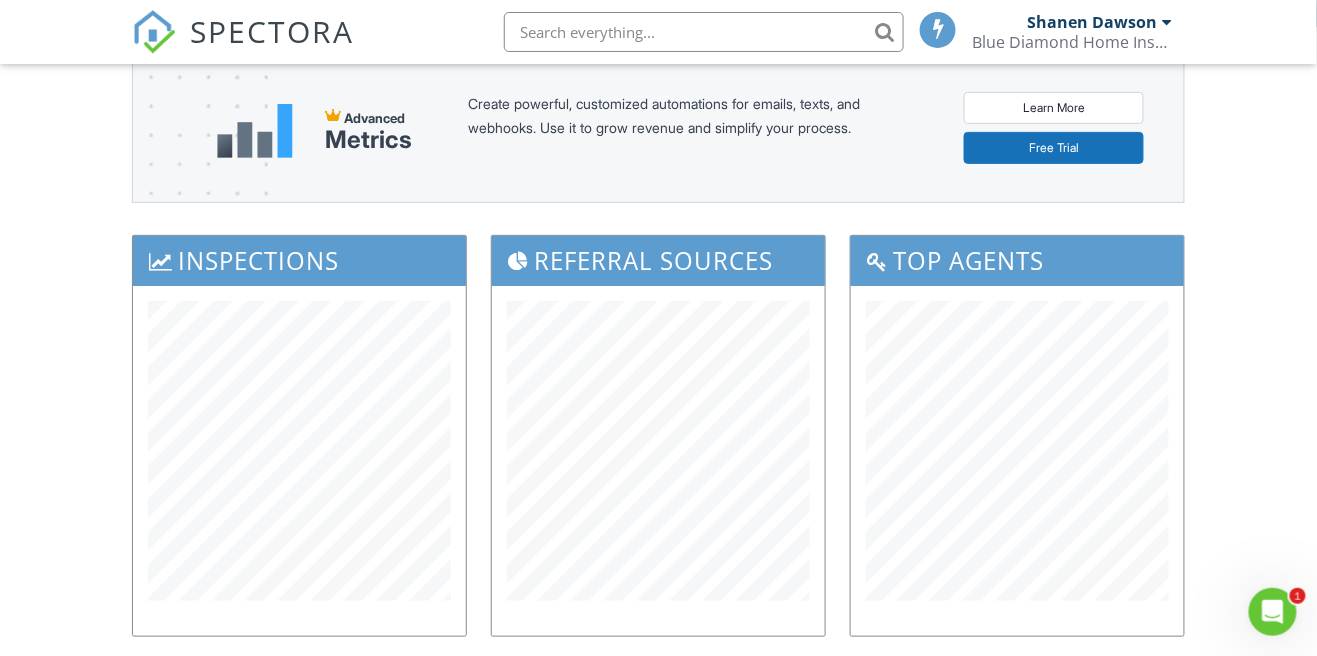 click on "Blue Diamond Home Inspection Inc." at bounding box center [1072, 42] 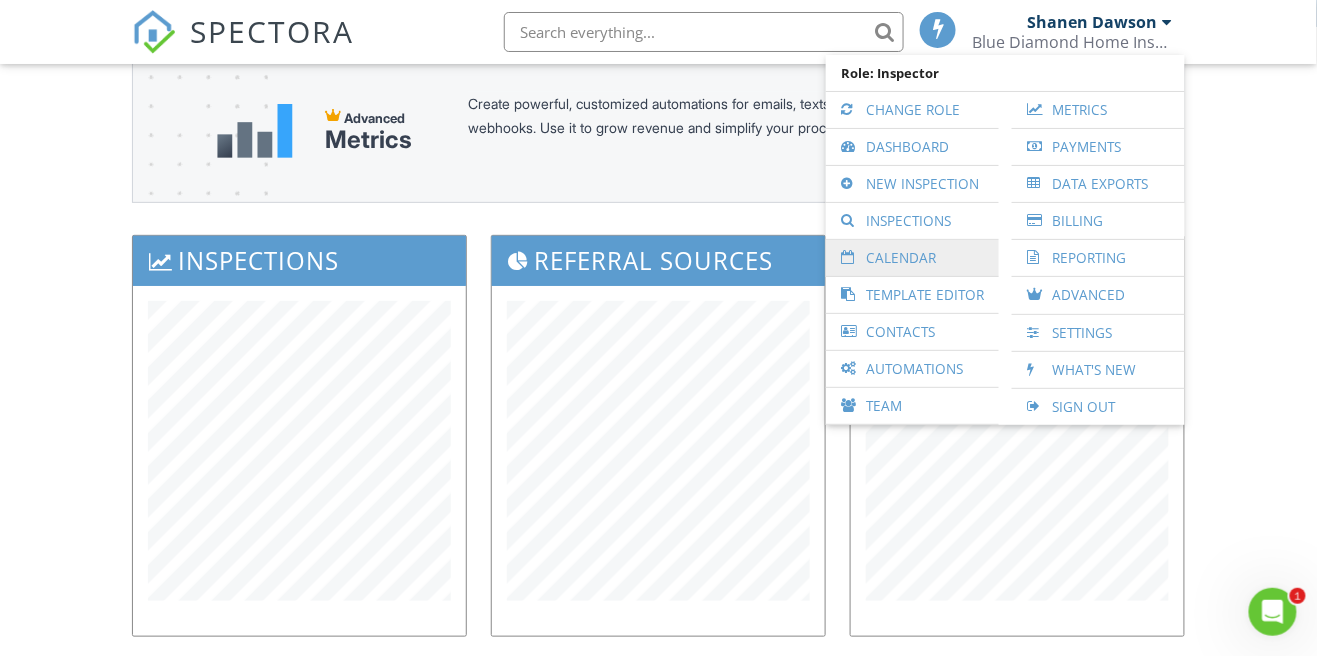 click on "Calendar" at bounding box center (912, 258) 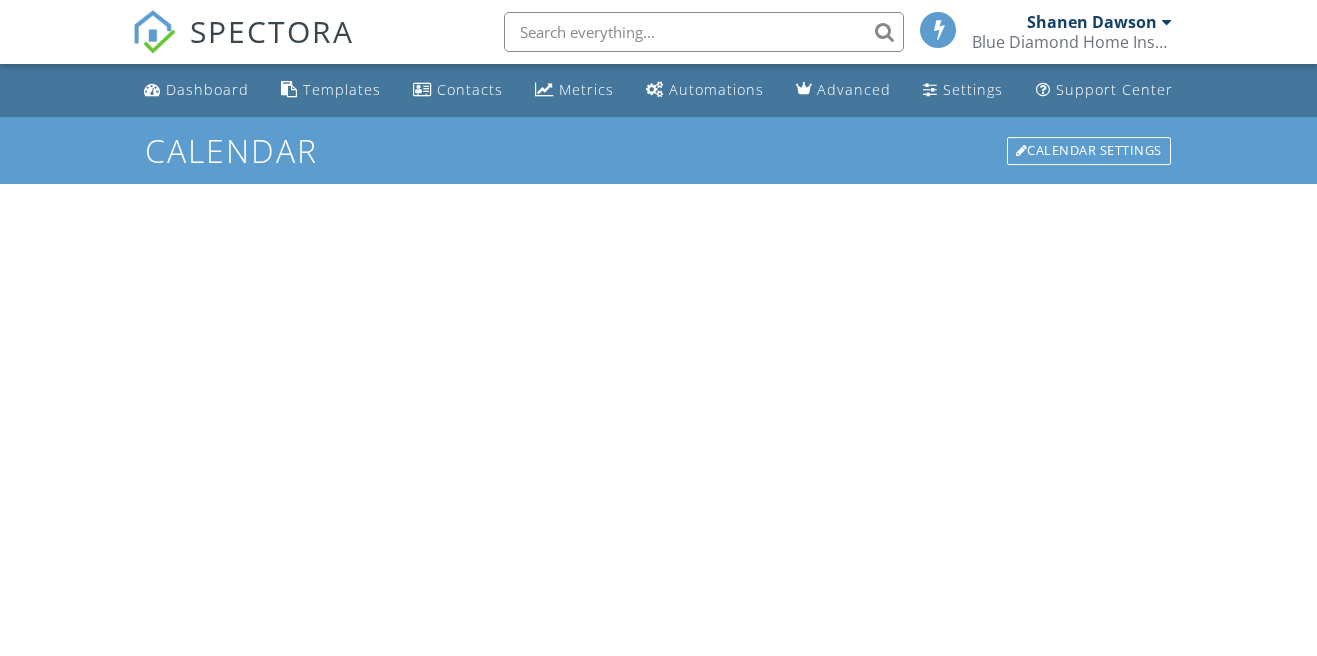 scroll, scrollTop: 0, scrollLeft: 0, axis: both 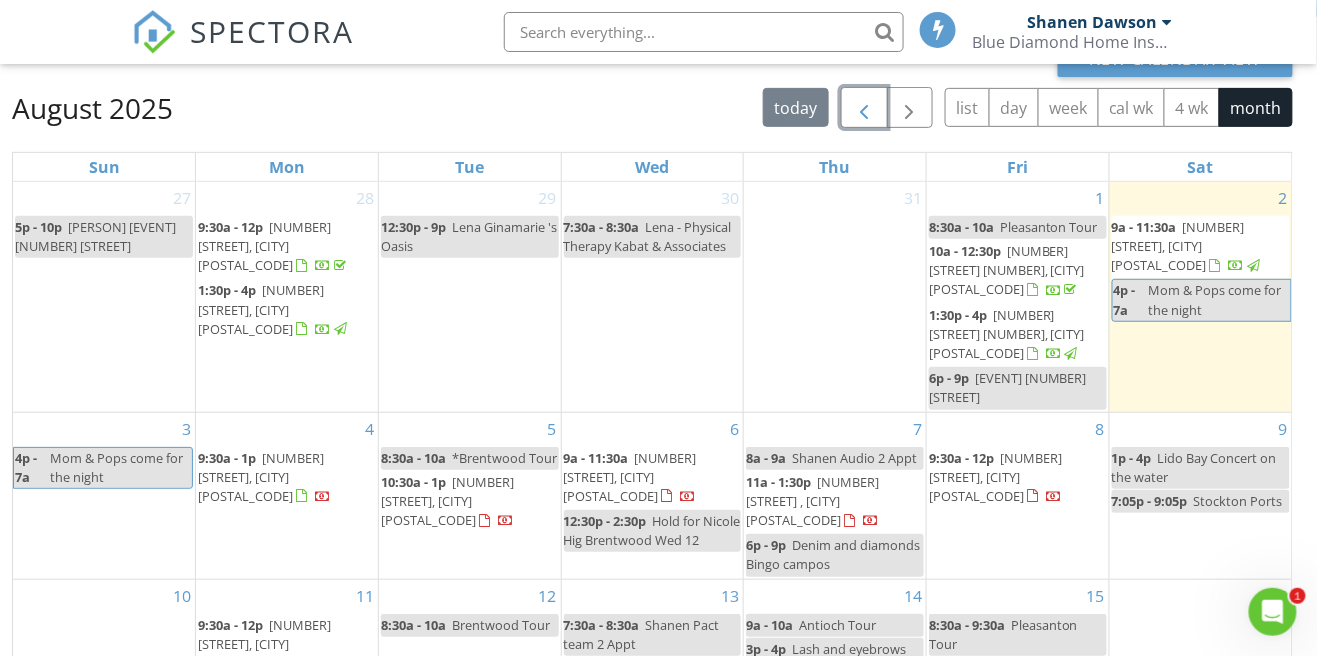 click at bounding box center [864, 108] 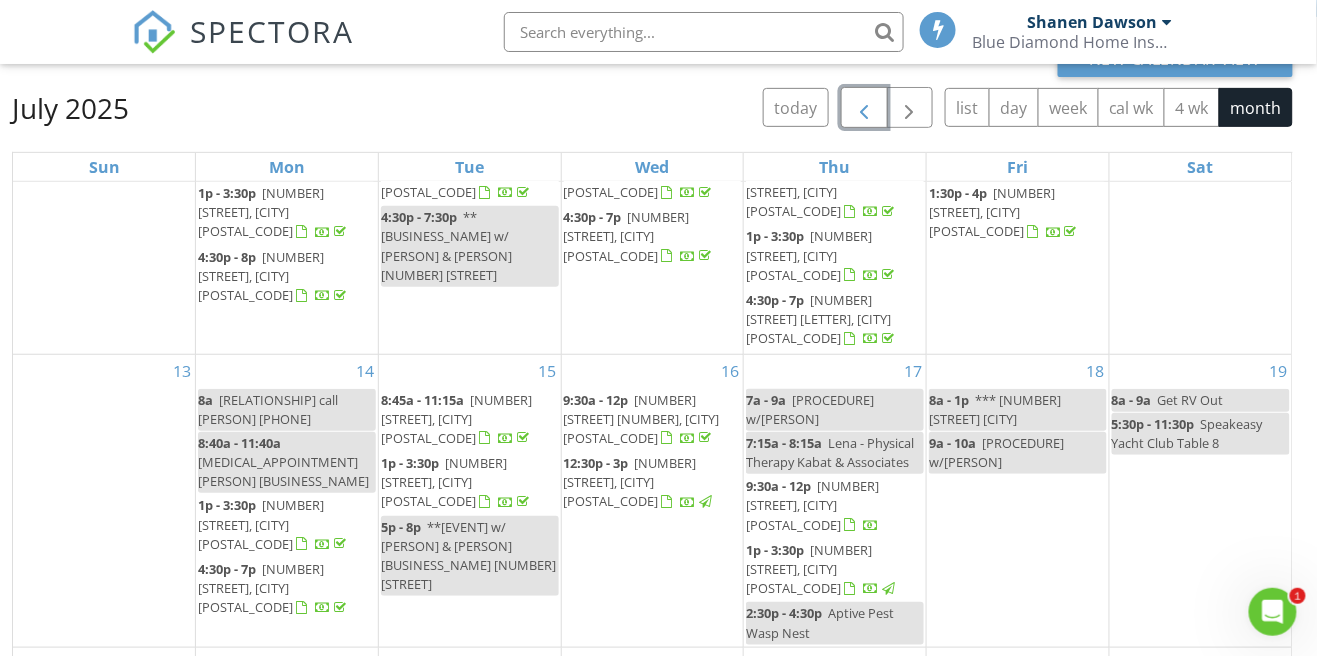 scroll, scrollTop: 328, scrollLeft: 0, axis: vertical 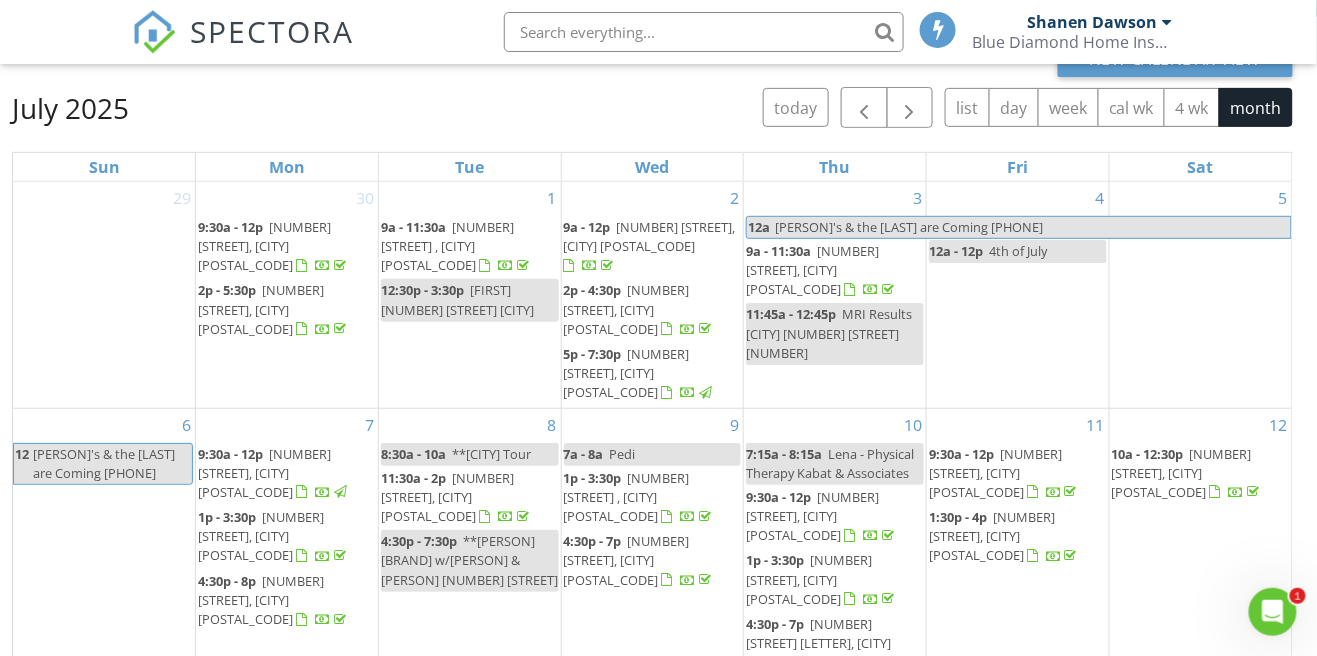 click 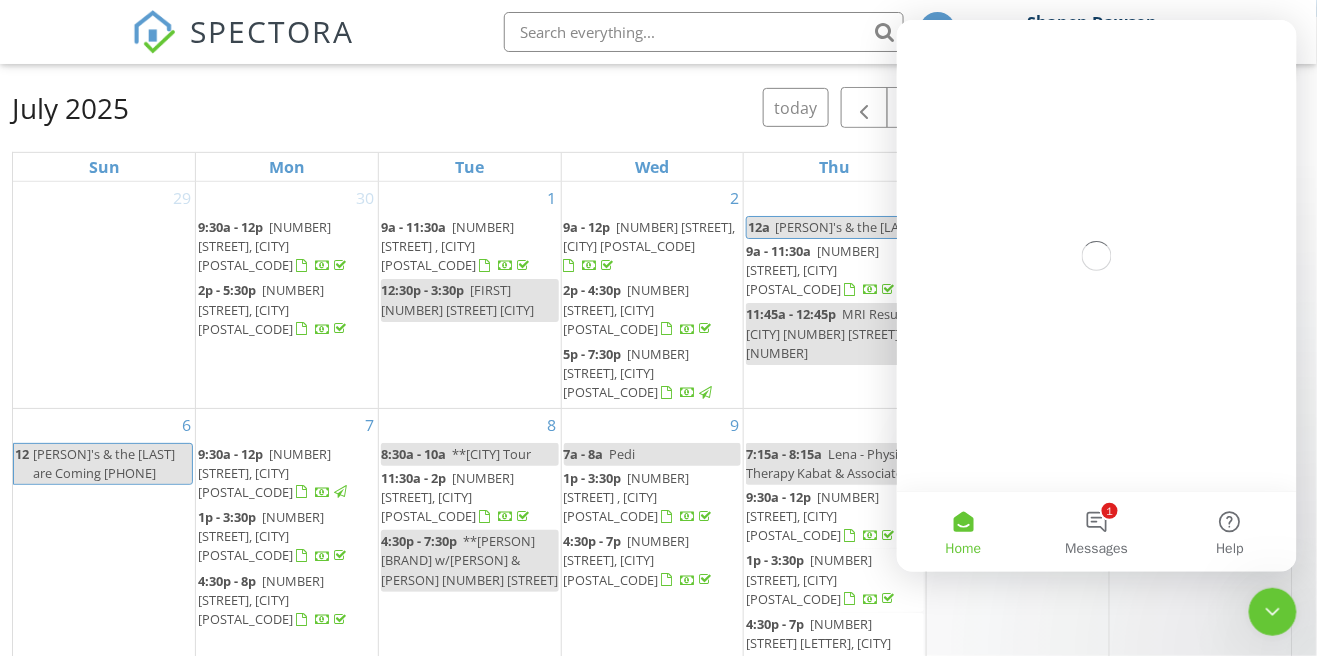 scroll, scrollTop: 0, scrollLeft: 0, axis: both 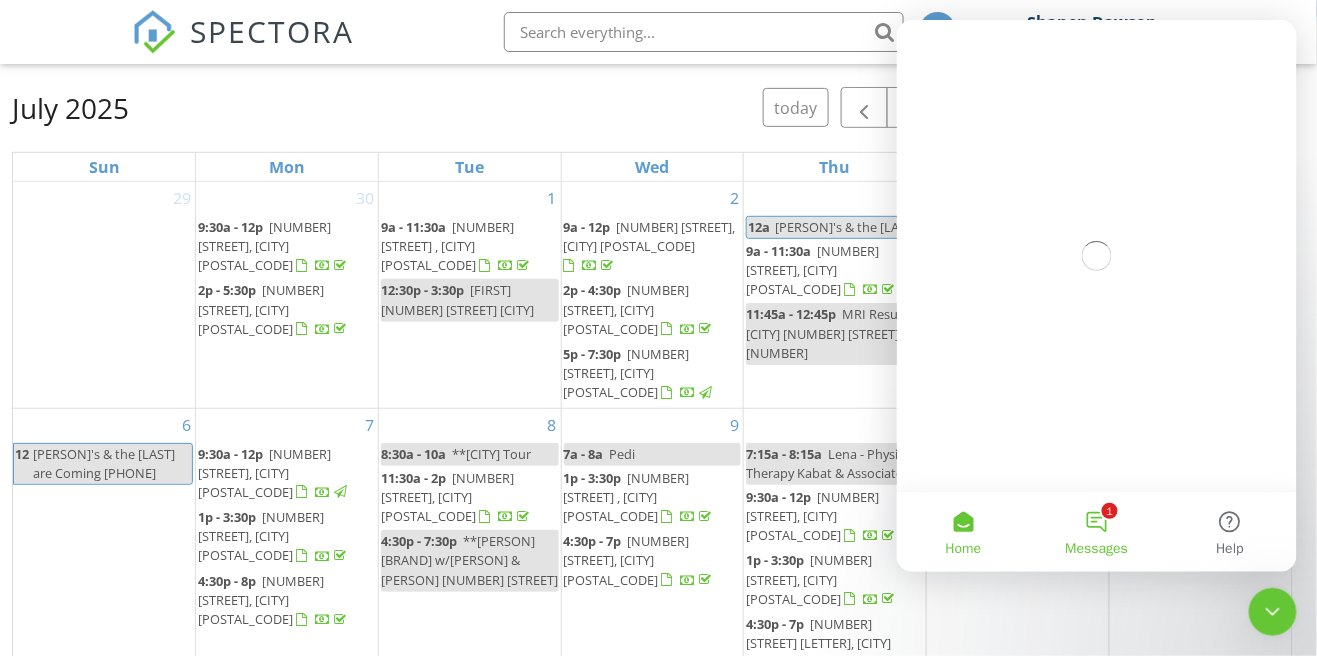 click on "1 Messages" at bounding box center [1095, 531] 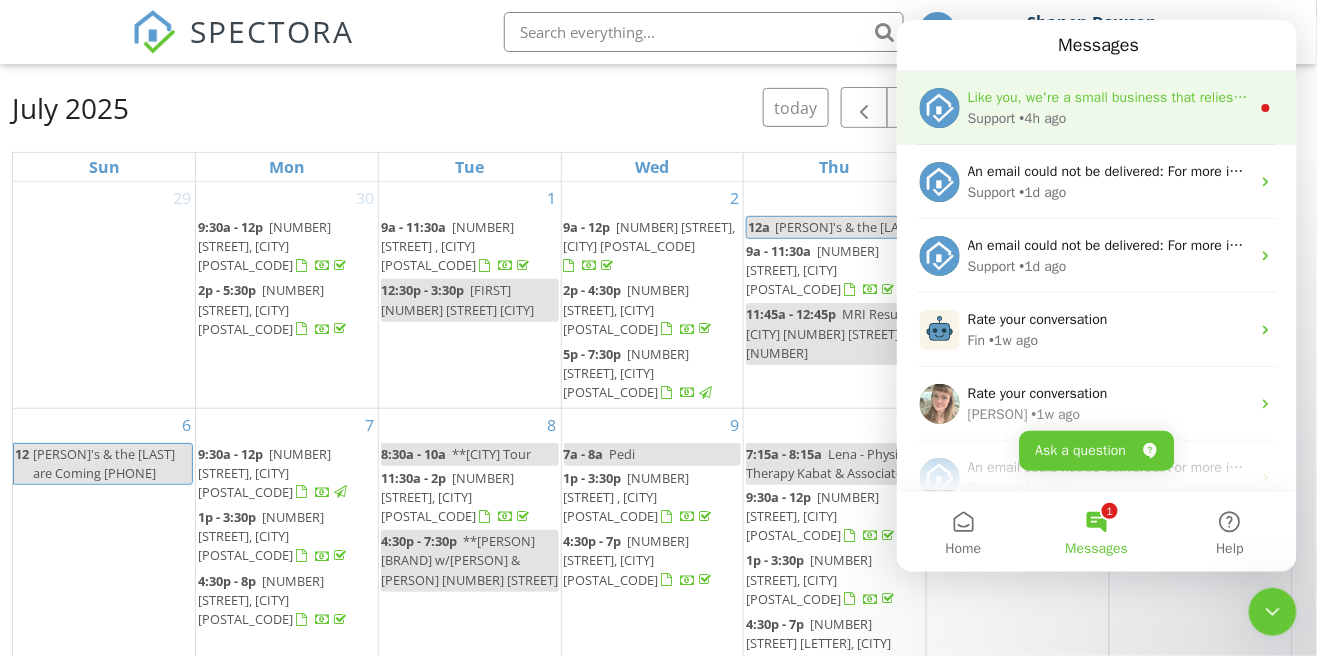 click on "Support •  4h ago" at bounding box center (1108, 117) 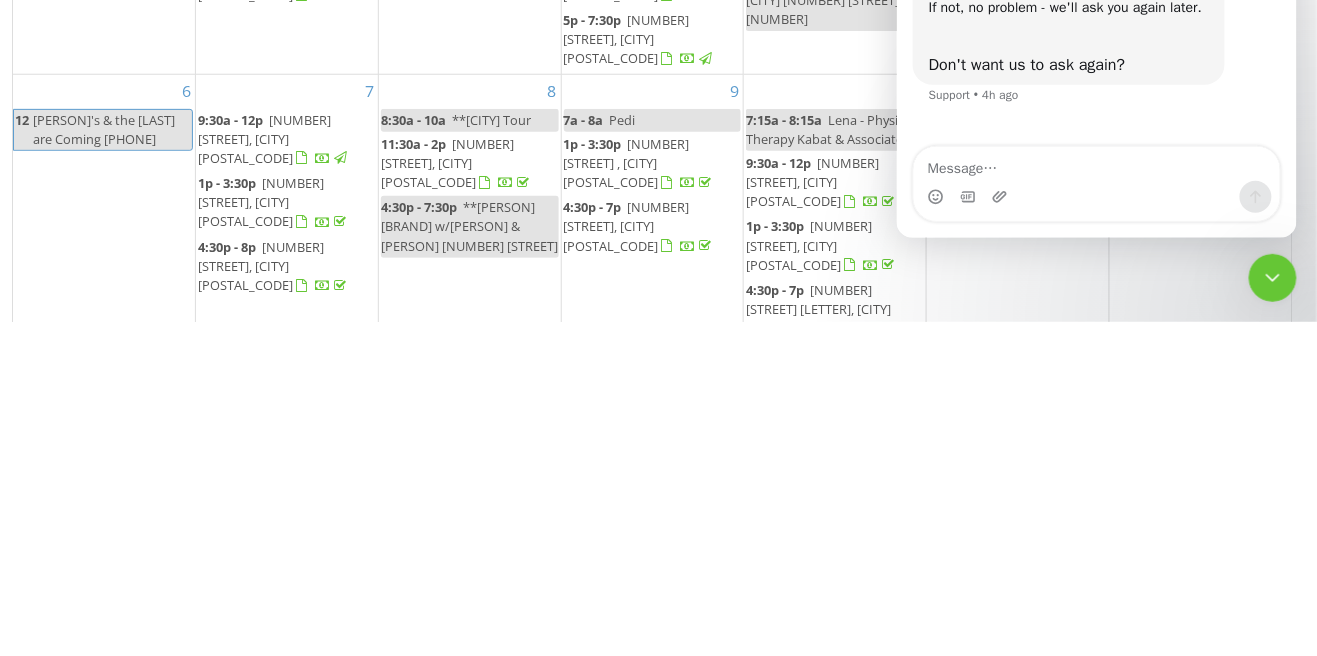 scroll, scrollTop: 169, scrollLeft: 0, axis: vertical 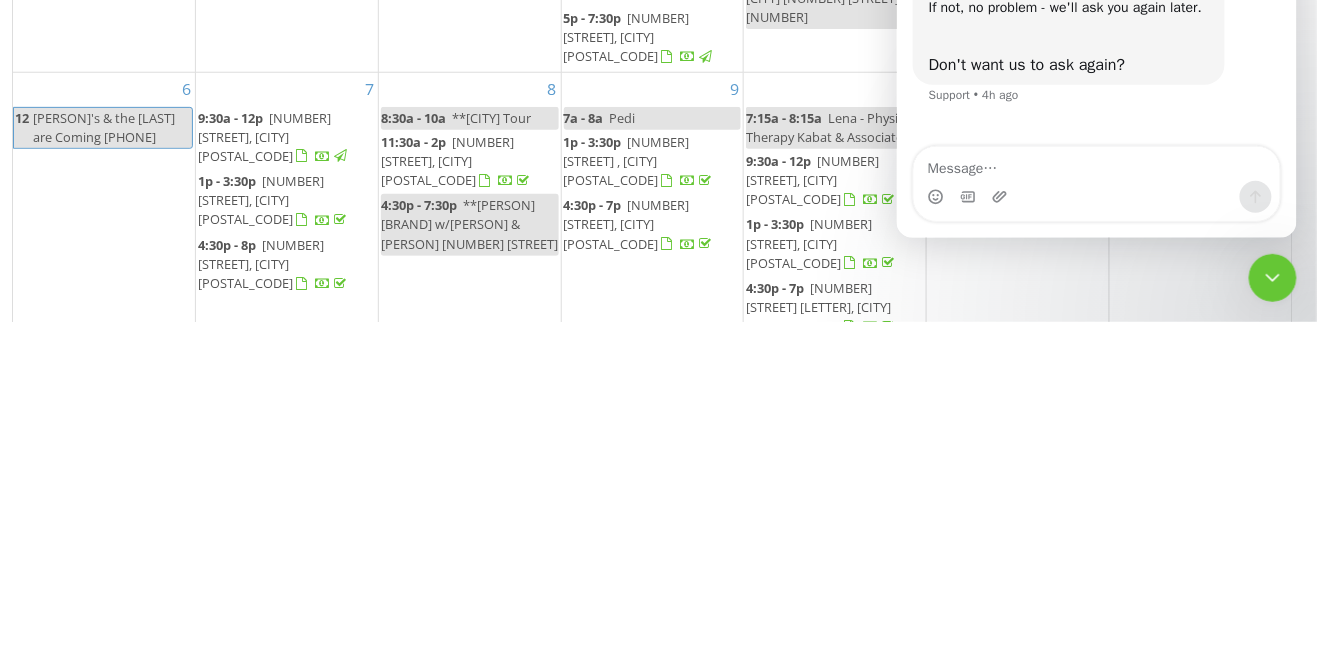 click 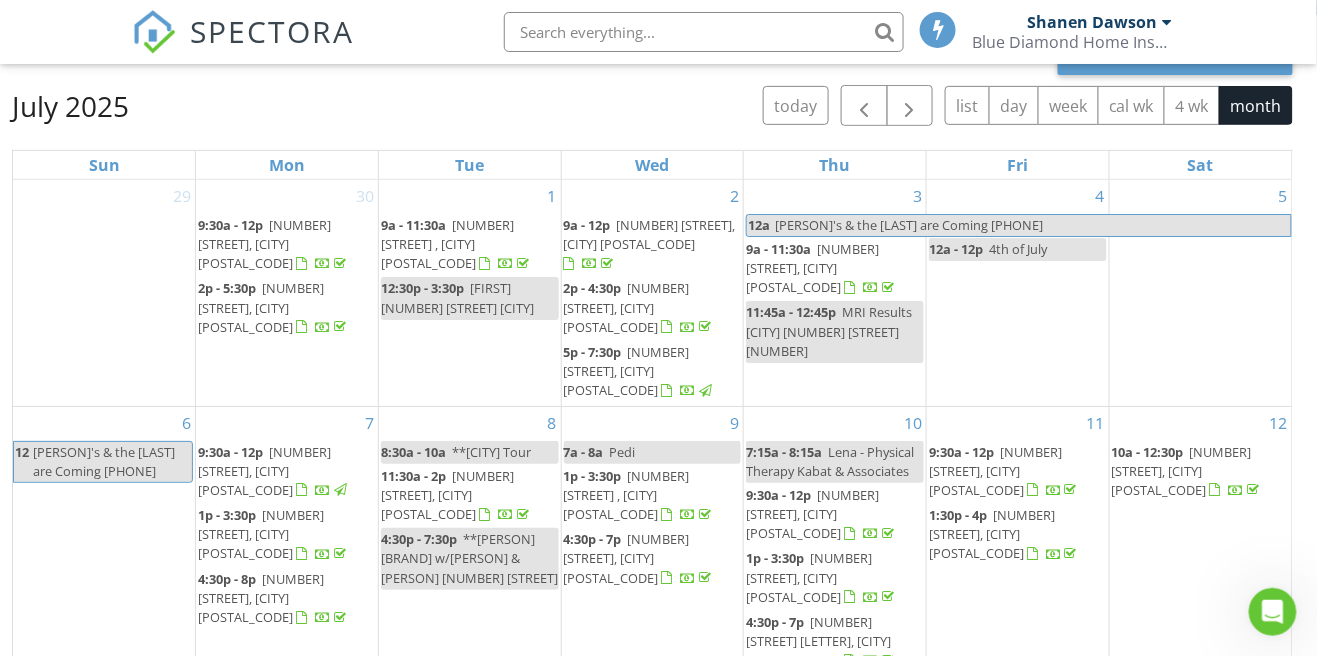 scroll, scrollTop: 0, scrollLeft: 0, axis: both 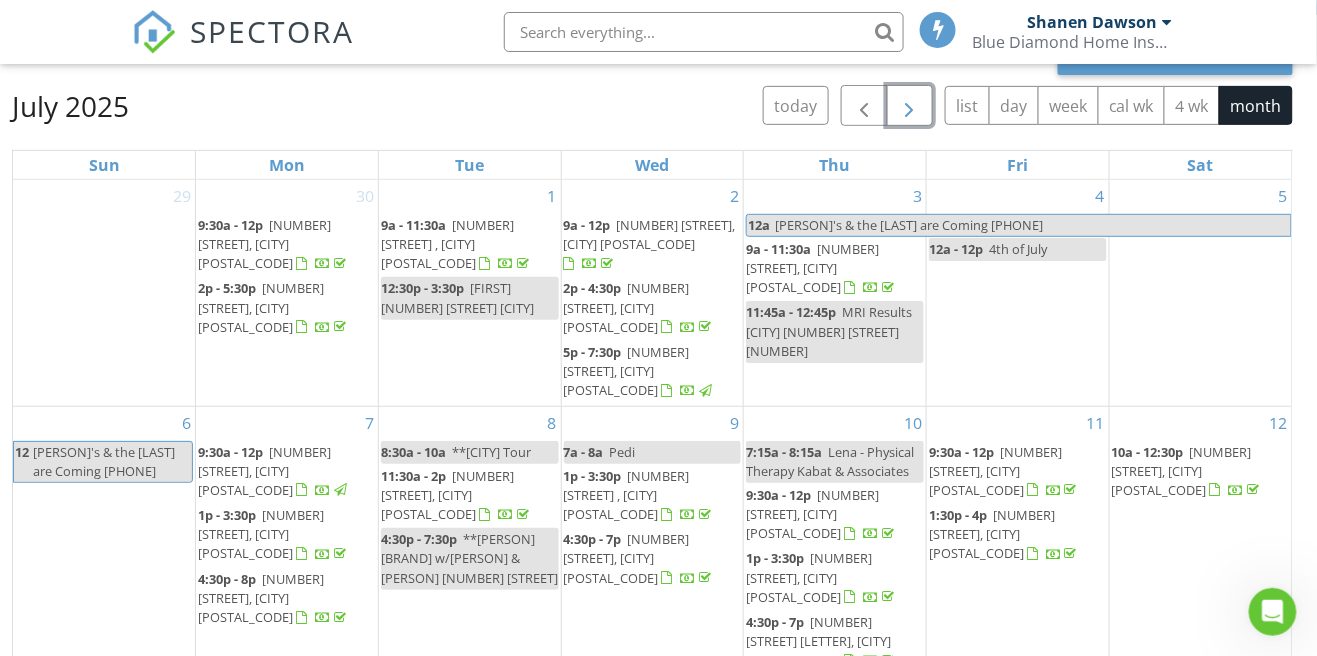 click at bounding box center (910, 105) 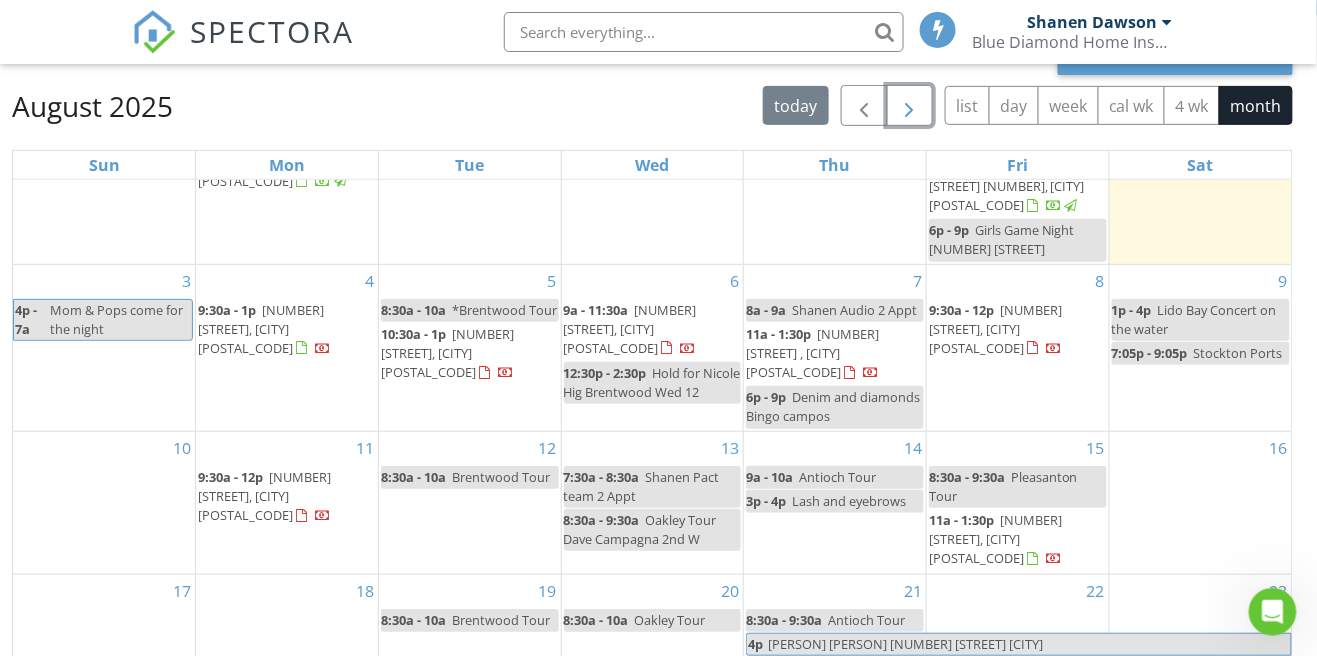 scroll, scrollTop: 0, scrollLeft: 0, axis: both 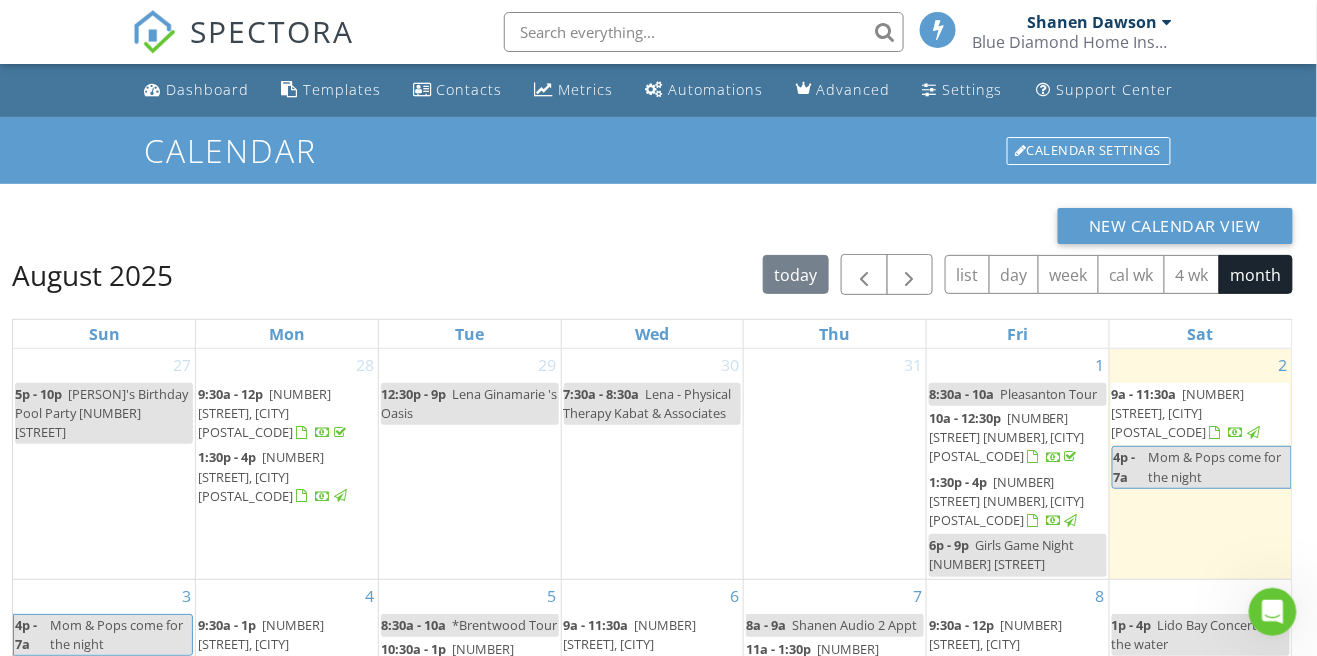 click on "Blue Diamond Home Inspection Inc." at bounding box center [1072, 42] 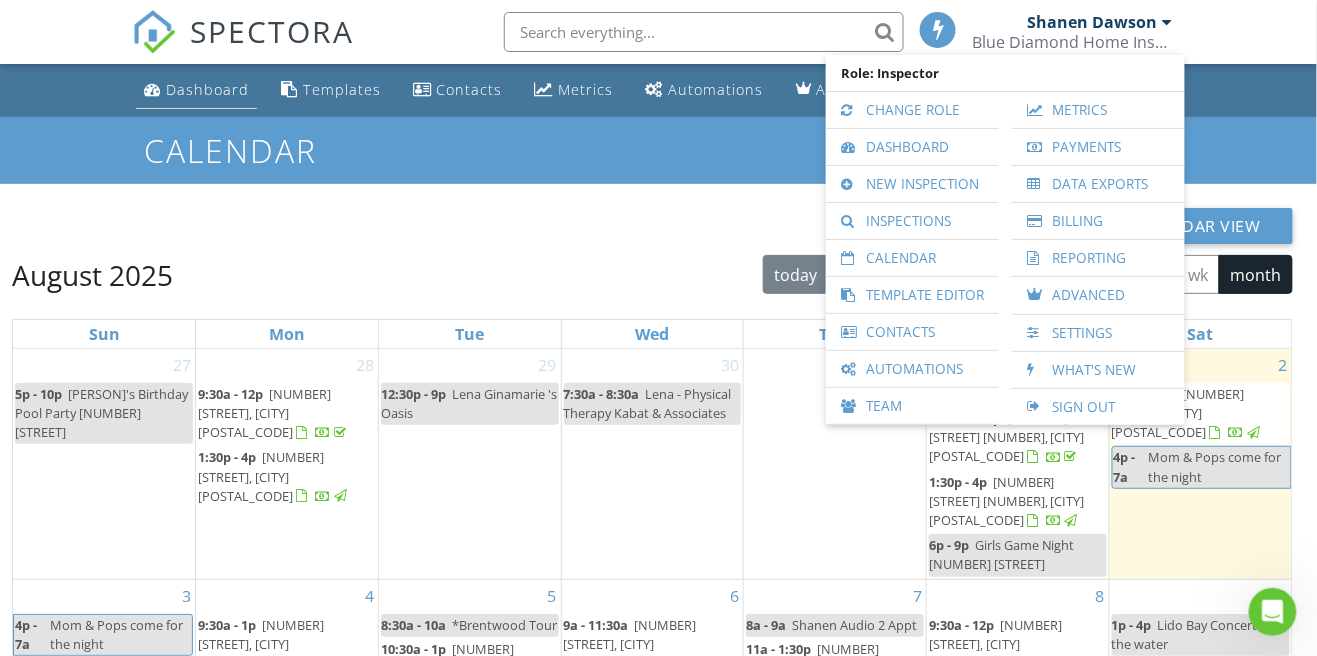 click on "Dashboard" at bounding box center (196, 90) 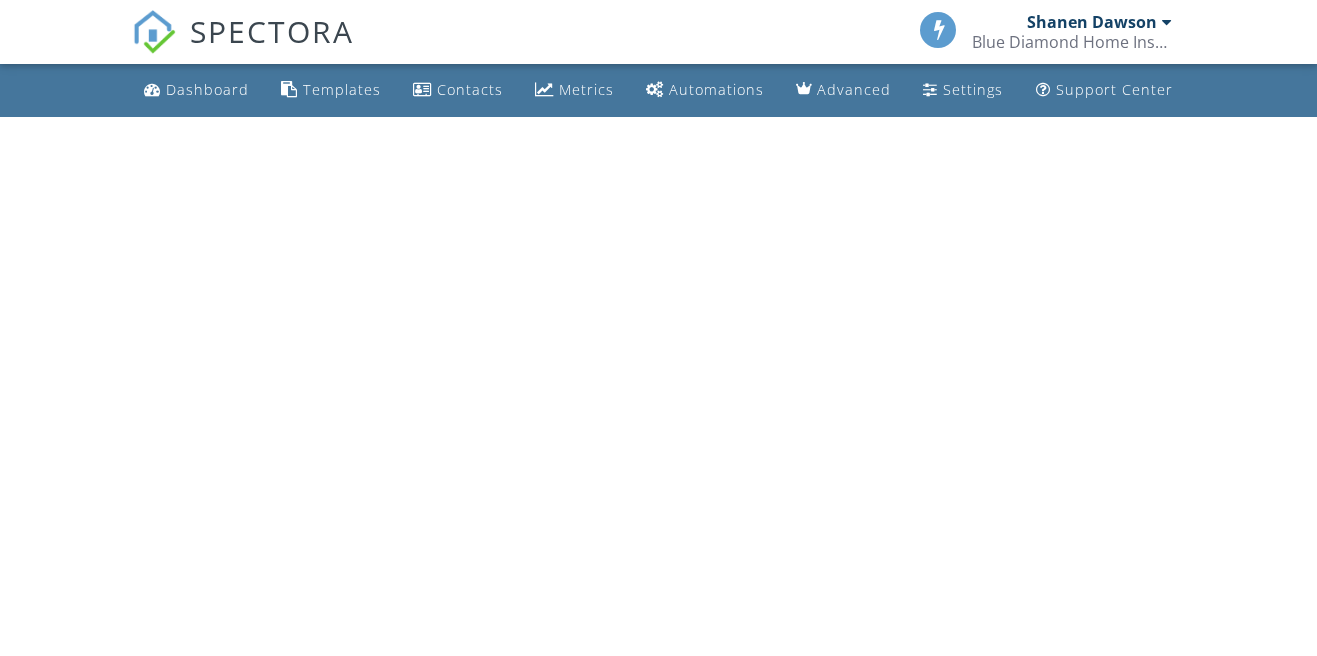 scroll, scrollTop: 0, scrollLeft: 0, axis: both 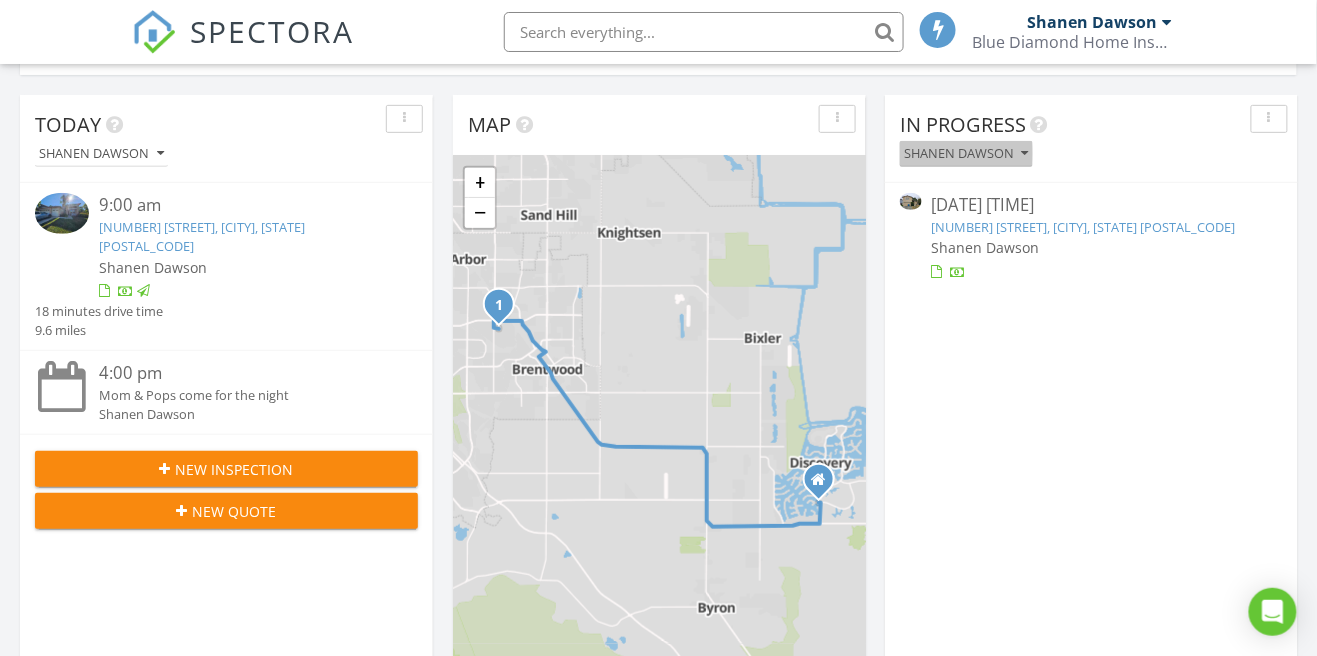 click on "Shanen Dawson" at bounding box center [966, 154] 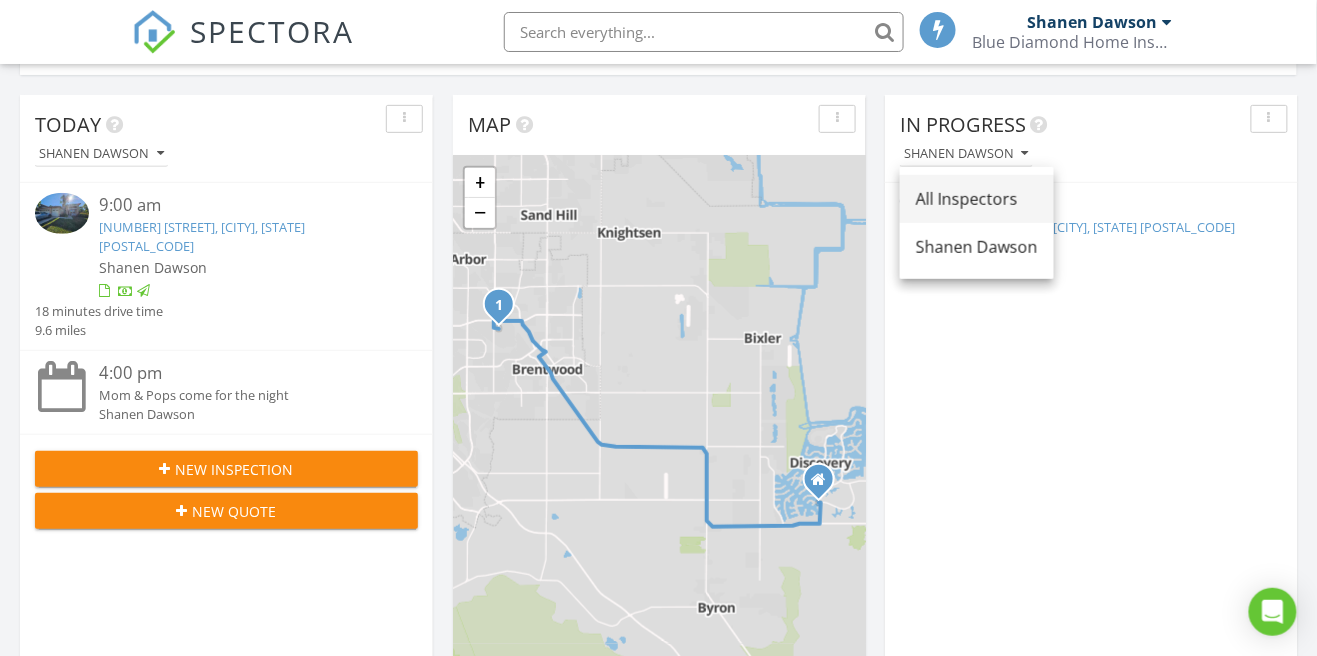 click on "All Inspectors" at bounding box center [977, 199] 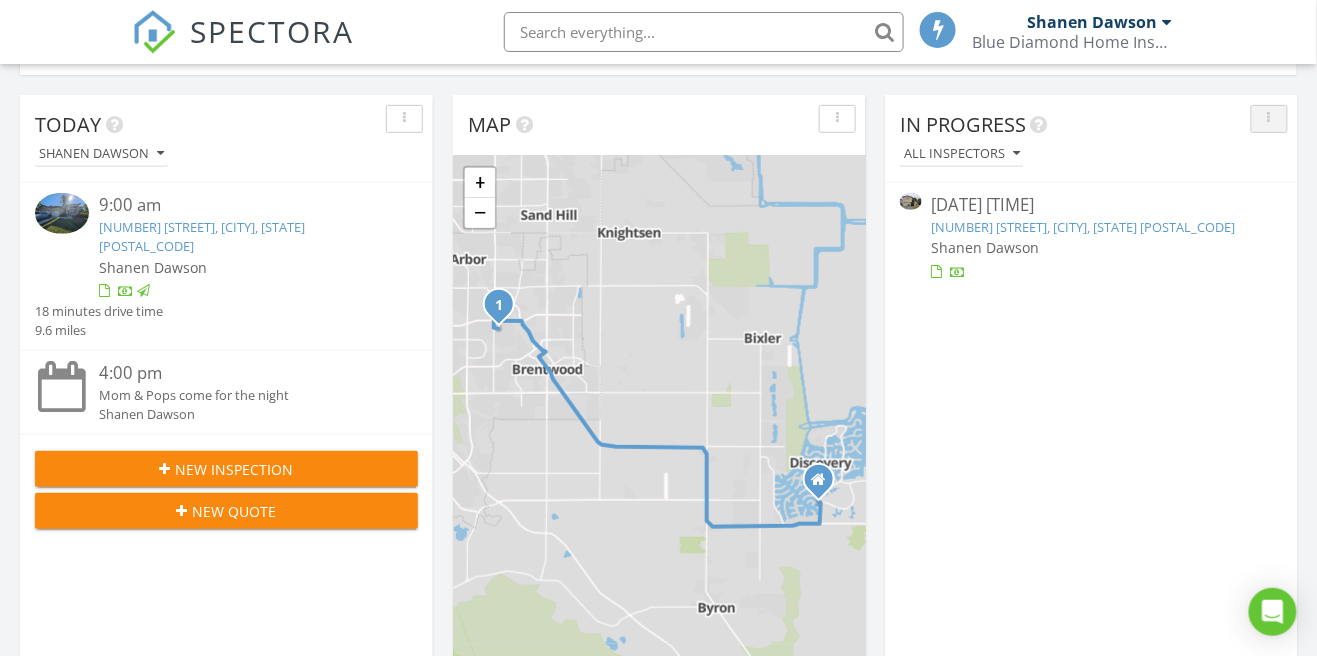 click at bounding box center [1269, 119] 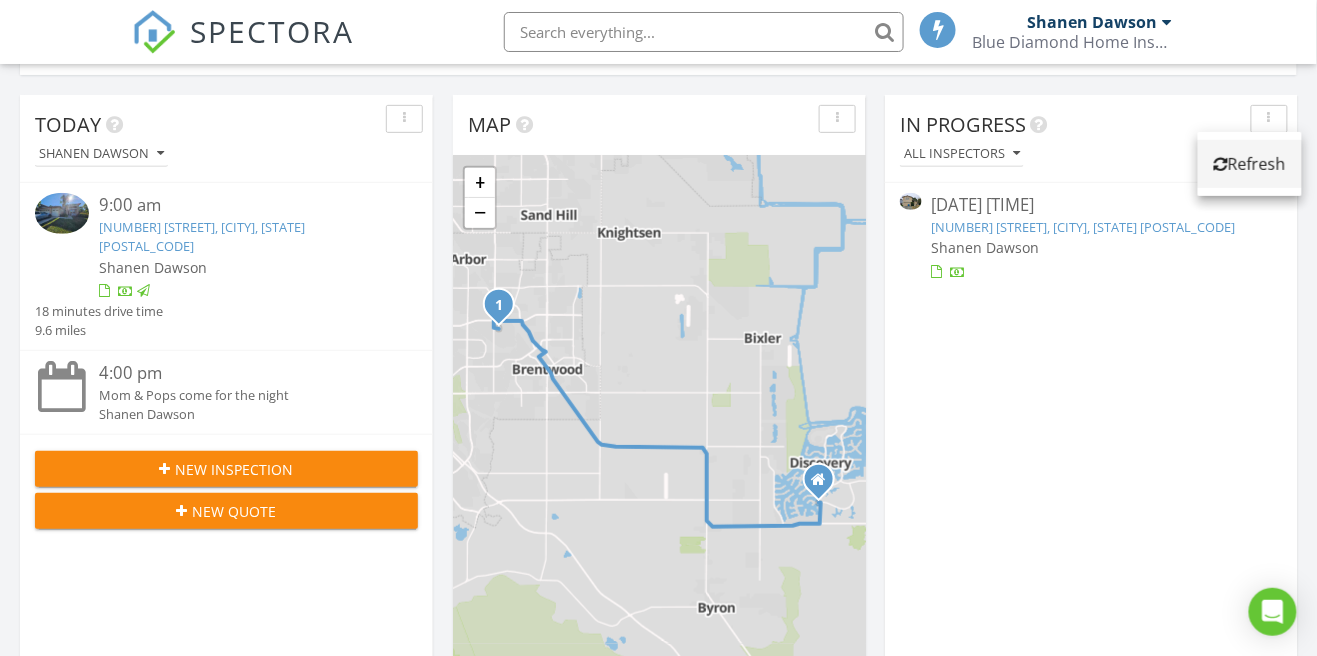 click on "Refresh" at bounding box center (1250, 164) 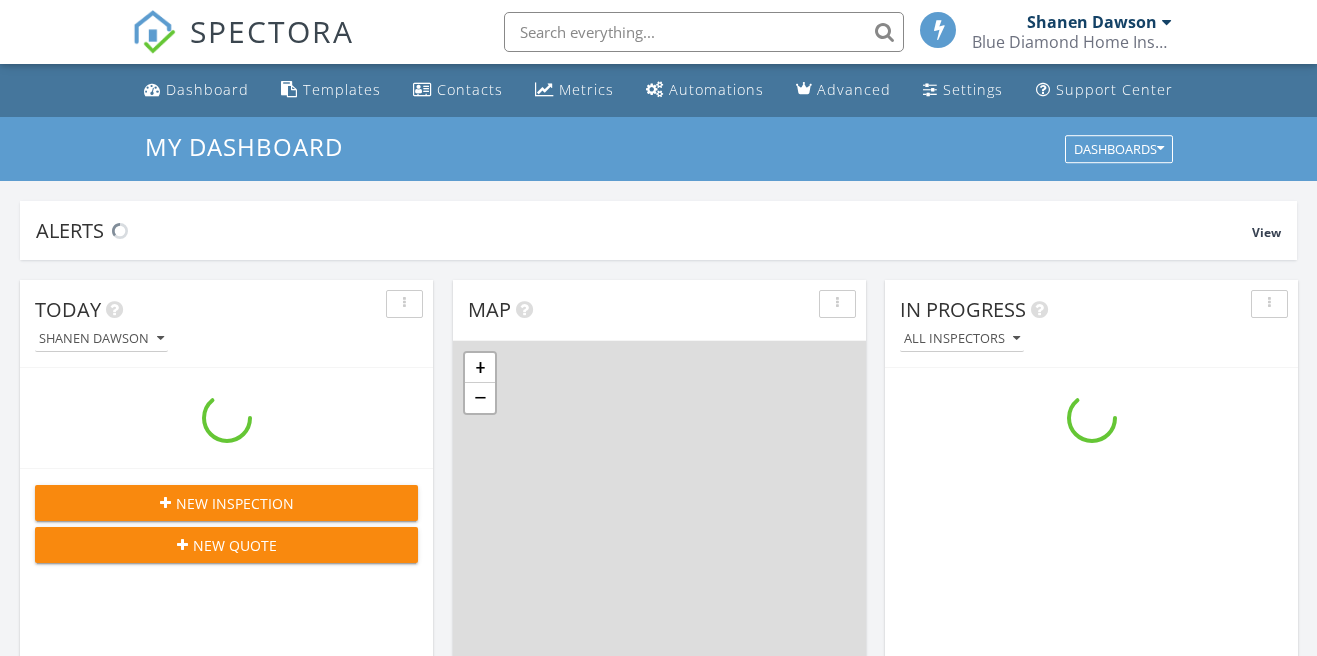 scroll, scrollTop: 0, scrollLeft: 0, axis: both 